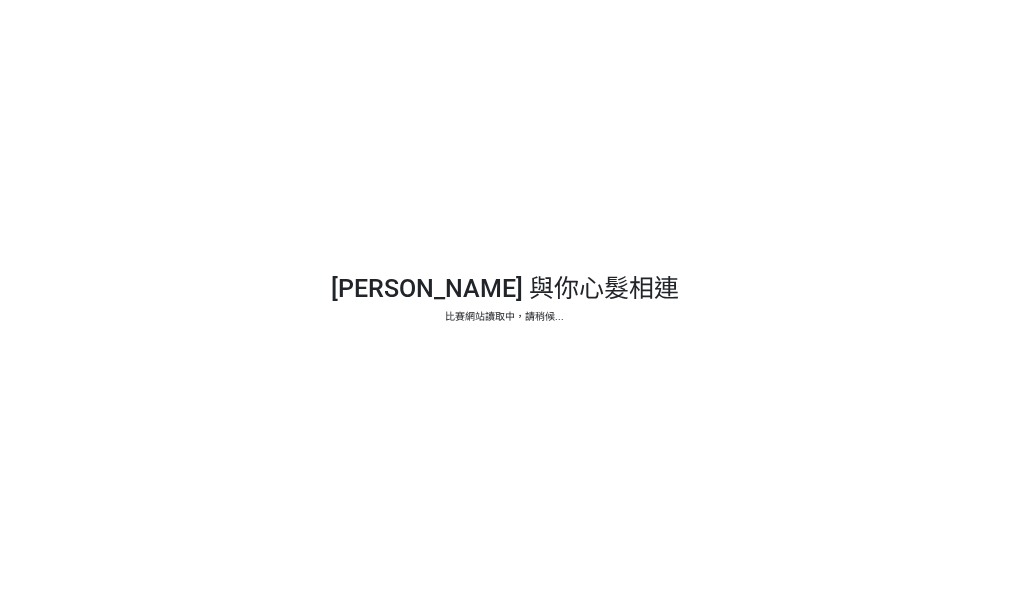 scroll, scrollTop: 0, scrollLeft: 0, axis: both 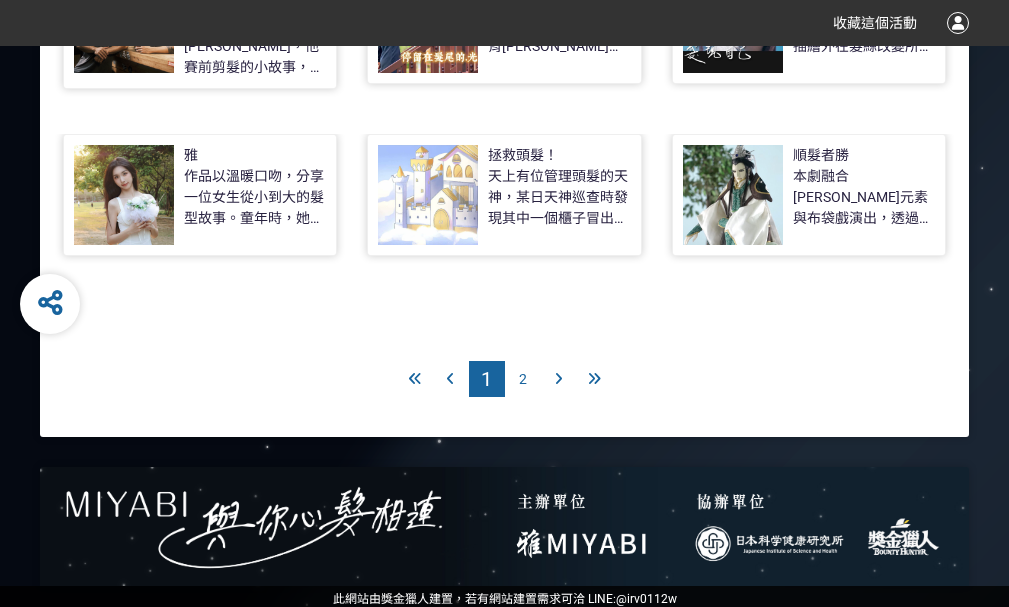 click on "2" at bounding box center (523, 379) 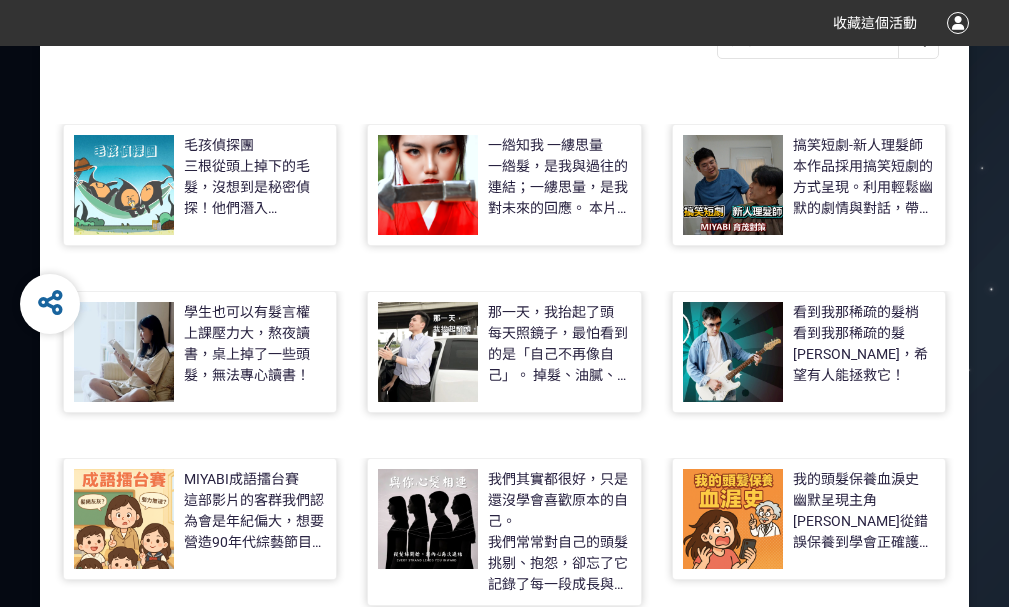 scroll, scrollTop: 100, scrollLeft: 0, axis: vertical 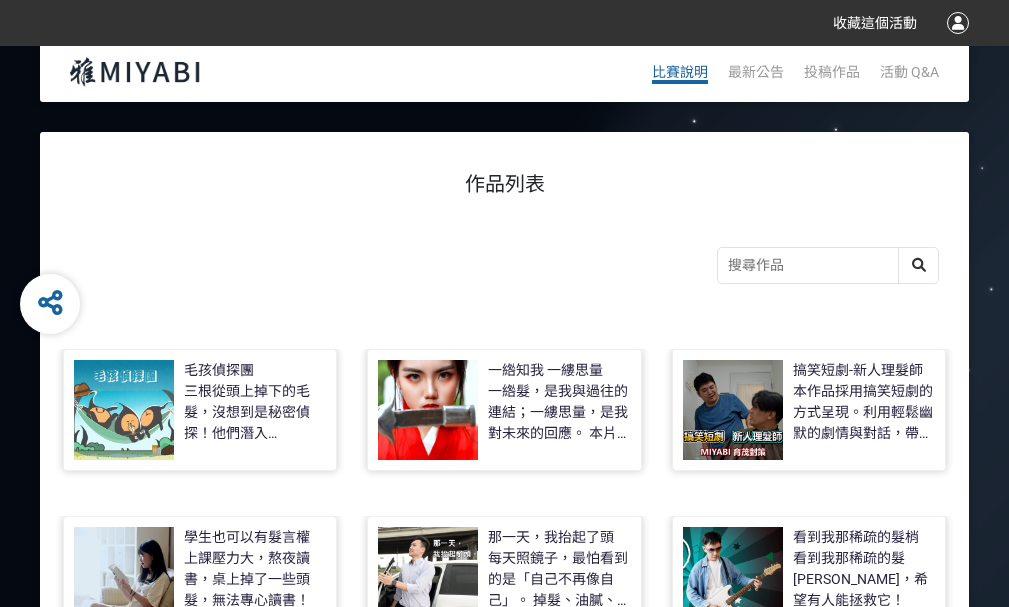 click on "比賽說明" at bounding box center (680, 72) 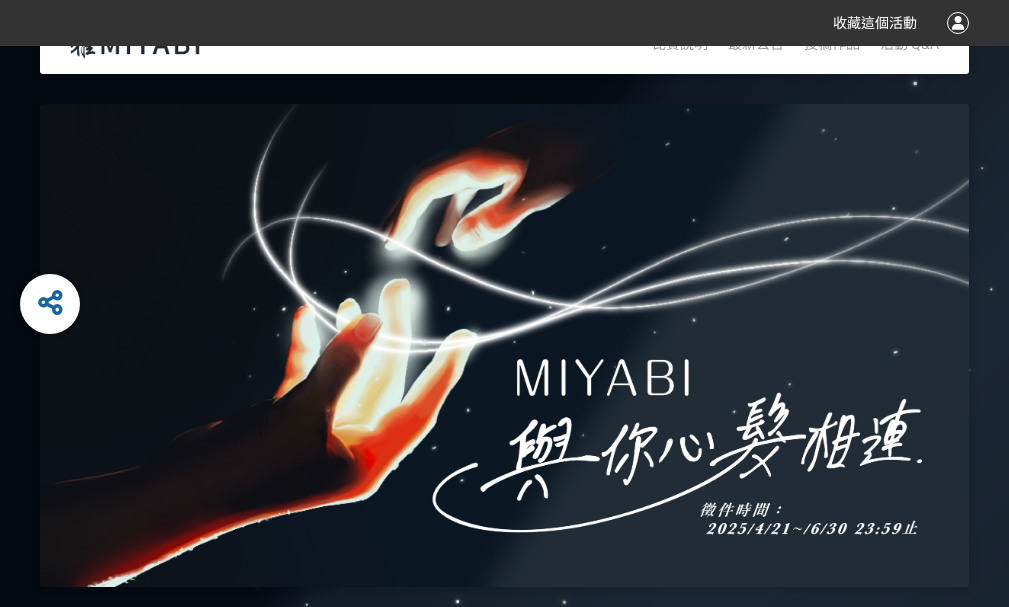 scroll, scrollTop: 0, scrollLeft: 0, axis: both 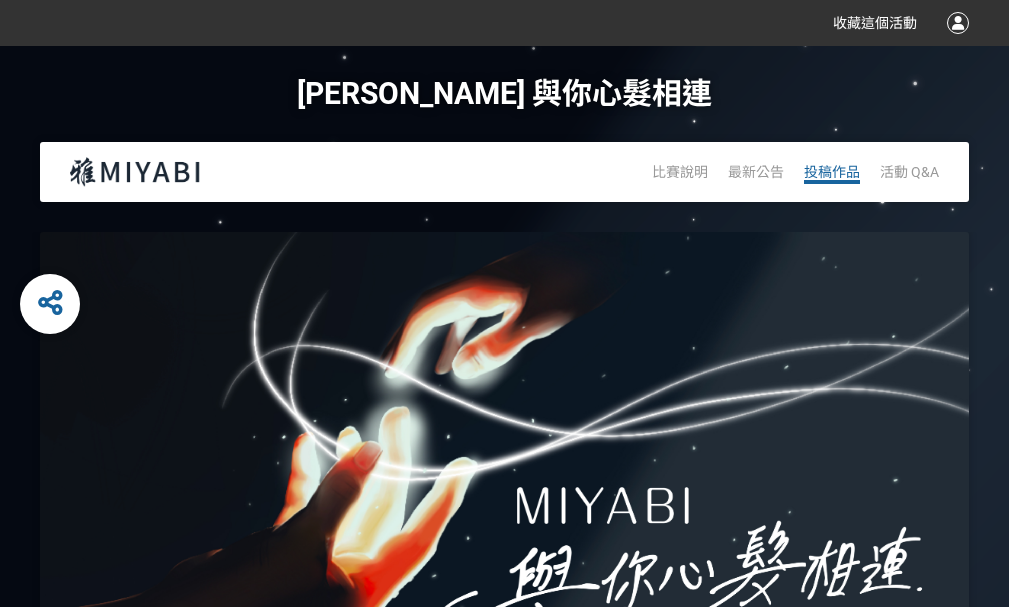 click on "投稿作品" at bounding box center (832, 172) 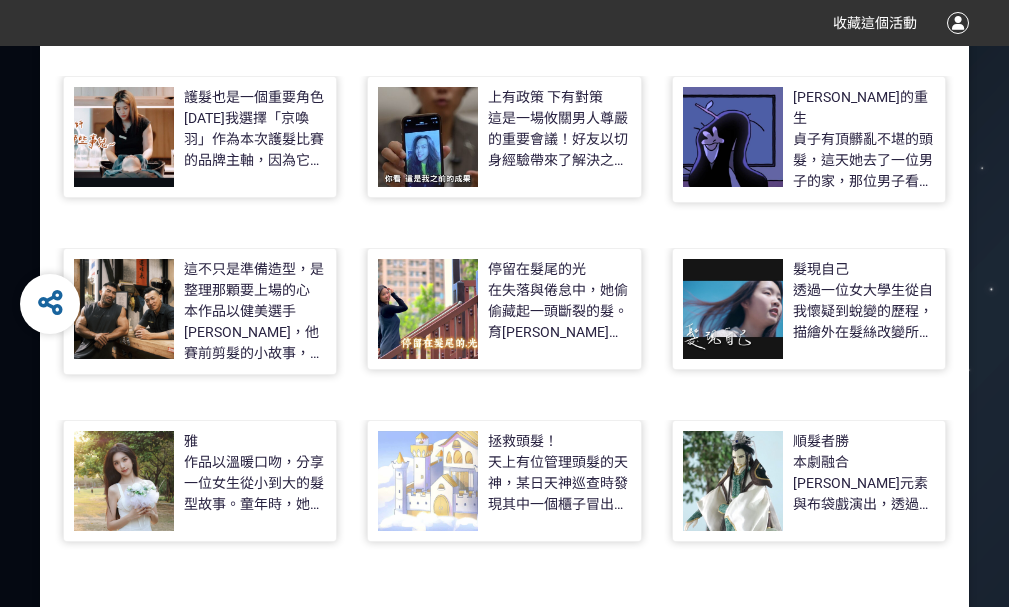 scroll, scrollTop: 800, scrollLeft: 0, axis: vertical 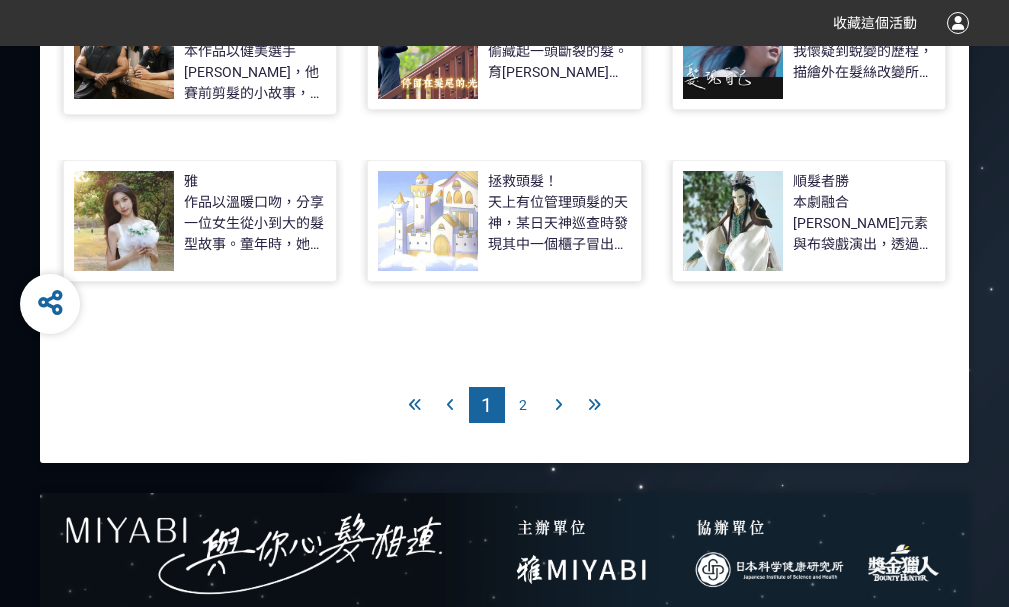 click on "作品以溫暖口吻，分享一位女生從小到大的髮型故事。童年時，她參加多場創意造型比賽，媽媽用心打造吸睛造型，卻也讓頭髮受盡拉扯與損傷。隨著歲月成長，她找到守護髮絲的秘訣，重拾髮量豐盈。影片透過過往與現在的對比，傳遞美，不只是表面的華麗，更是用心呵護後自然綻放的優雅。" at bounding box center [255, 223] 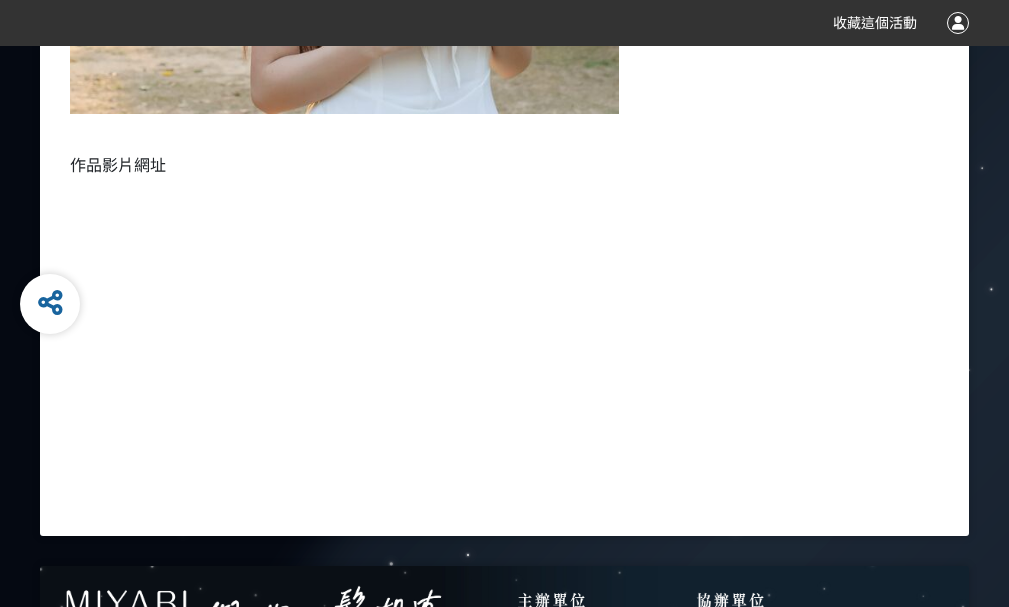scroll, scrollTop: 900, scrollLeft: 0, axis: vertical 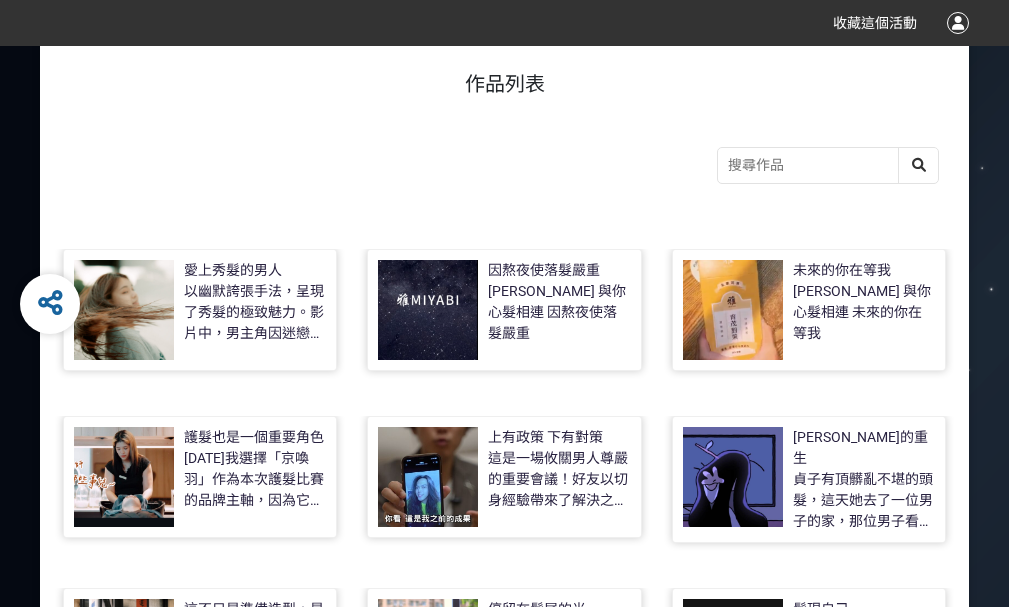 click at bounding box center (124, 310) 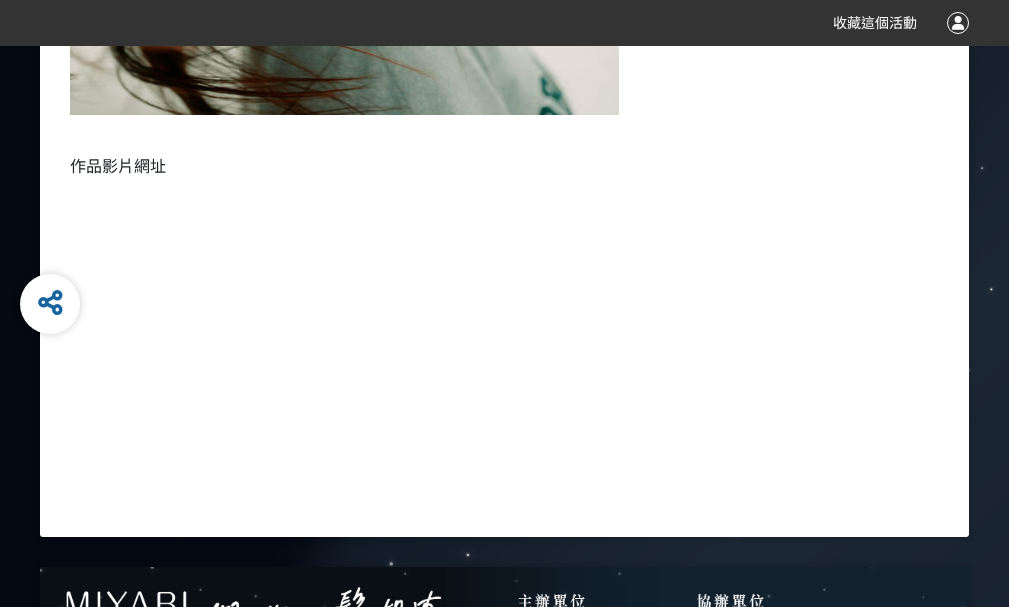 scroll, scrollTop: 800, scrollLeft: 0, axis: vertical 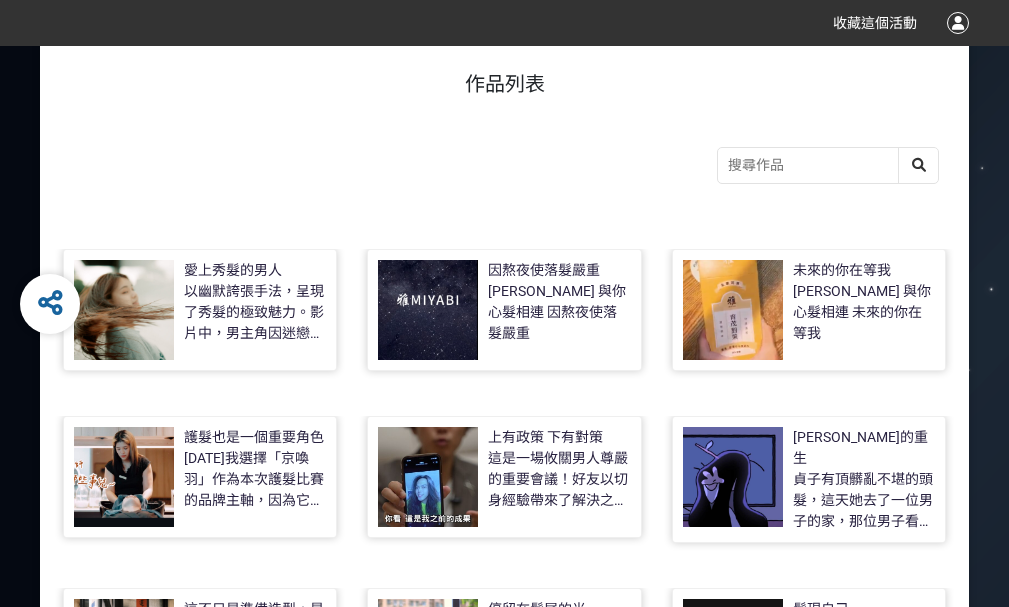 click at bounding box center [428, 310] 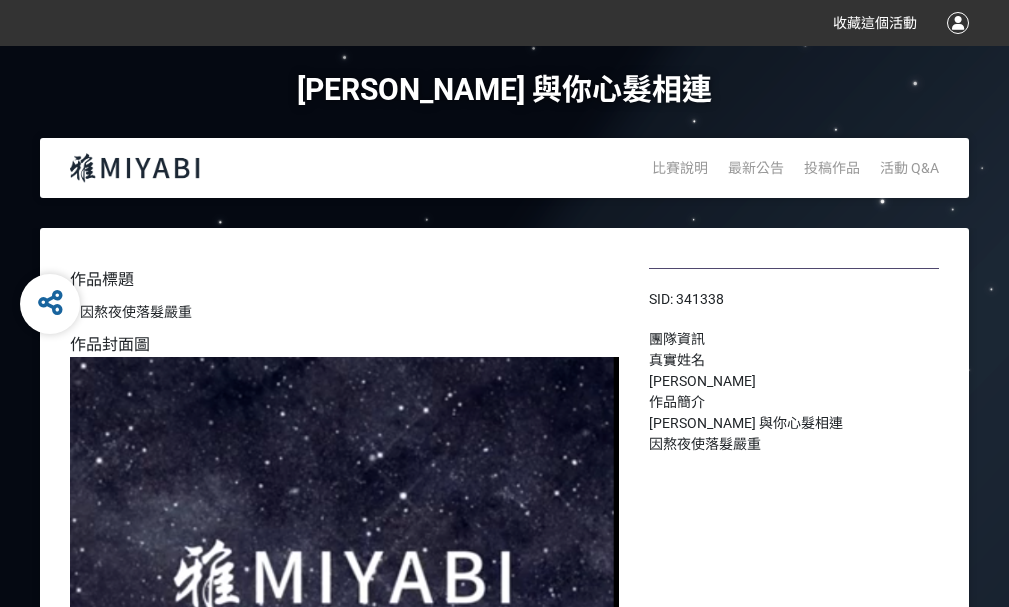 scroll, scrollTop: 901, scrollLeft: 0, axis: vertical 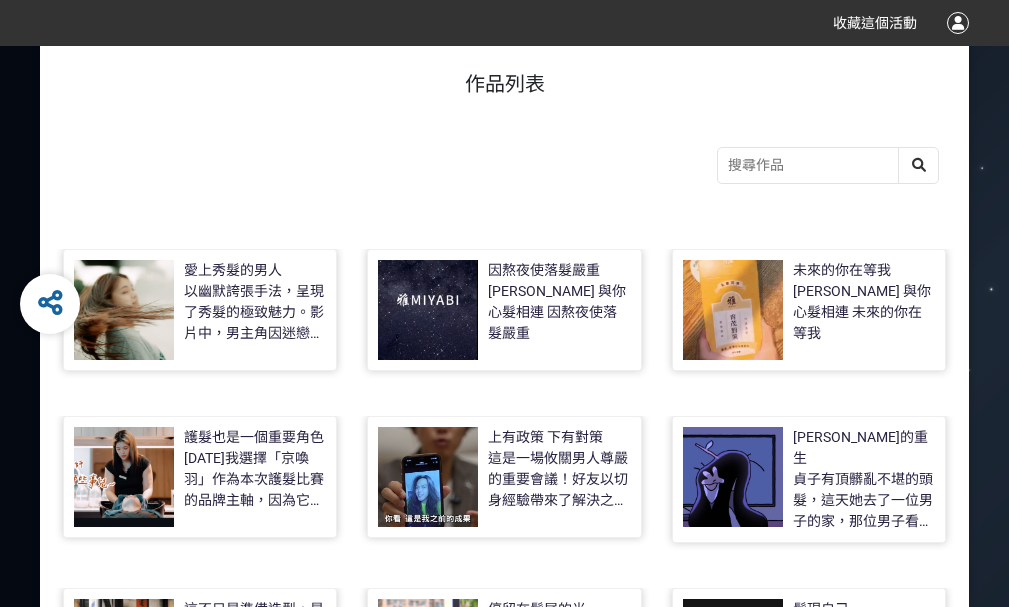 click at bounding box center [733, 310] 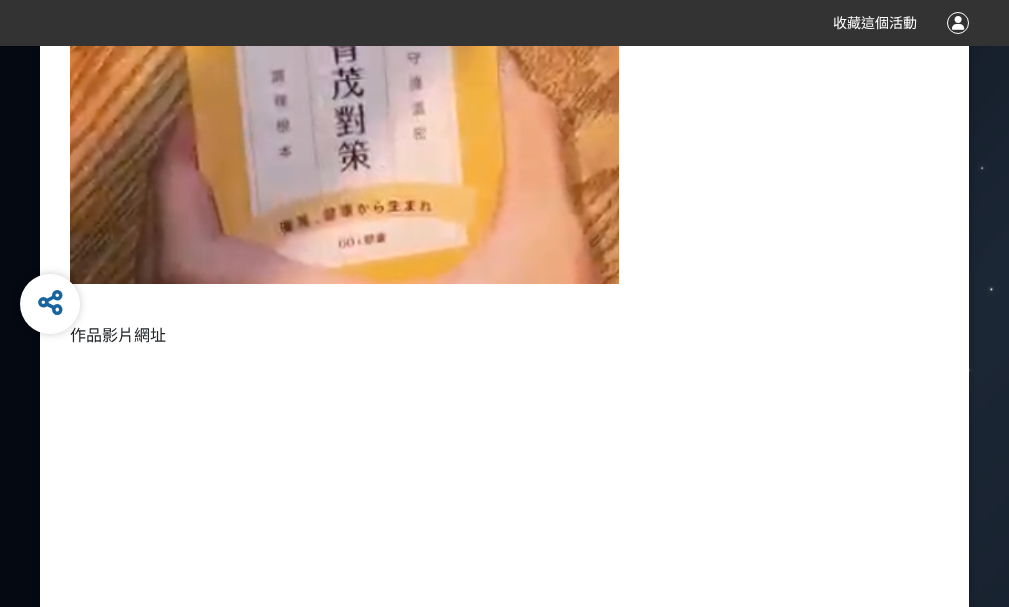 scroll, scrollTop: 800, scrollLeft: 0, axis: vertical 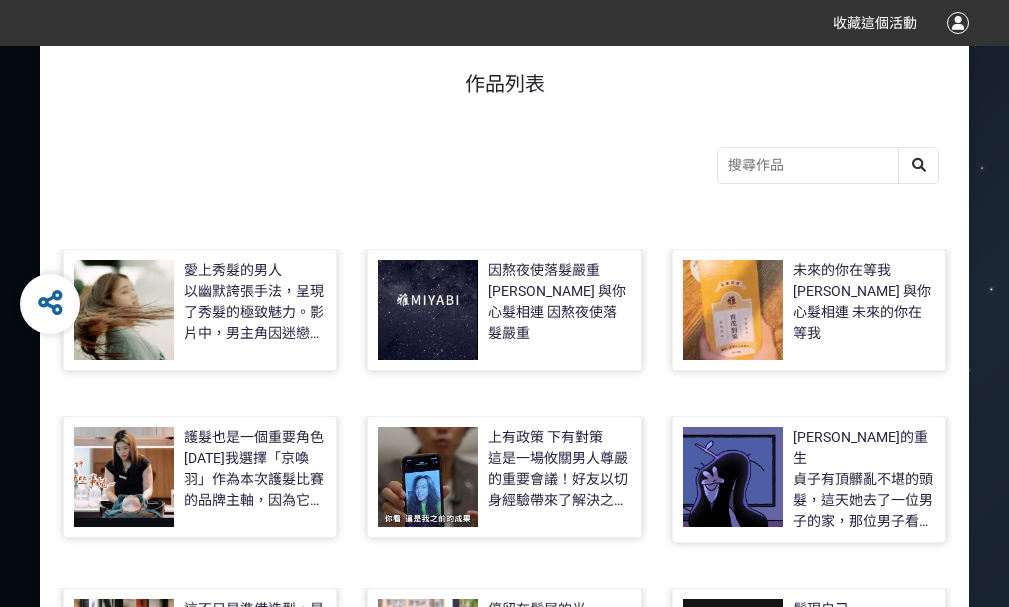 click at bounding box center [124, 477] 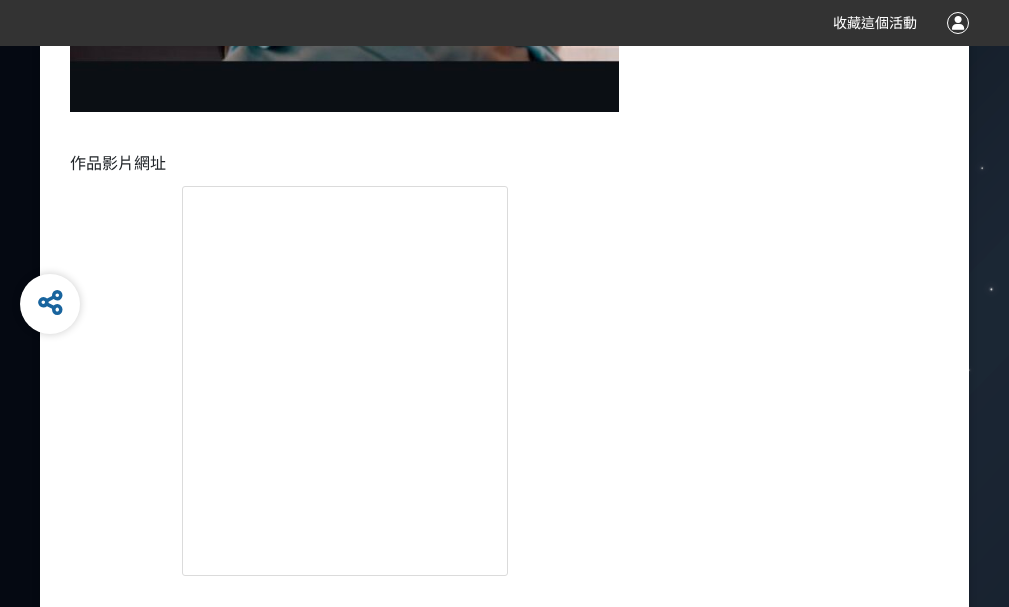 scroll, scrollTop: 800, scrollLeft: 0, axis: vertical 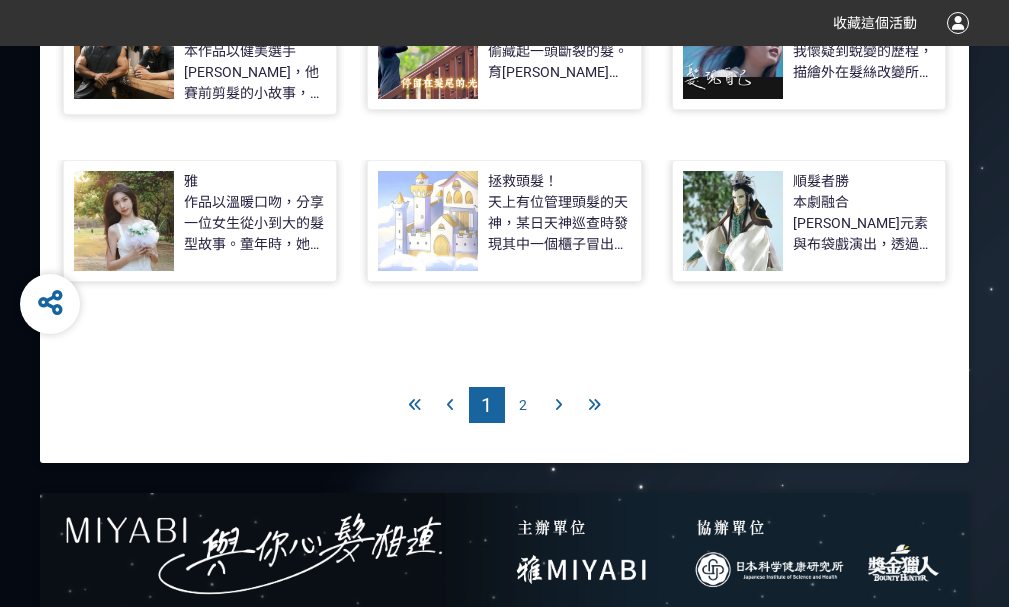 click at bounding box center [733, 221] 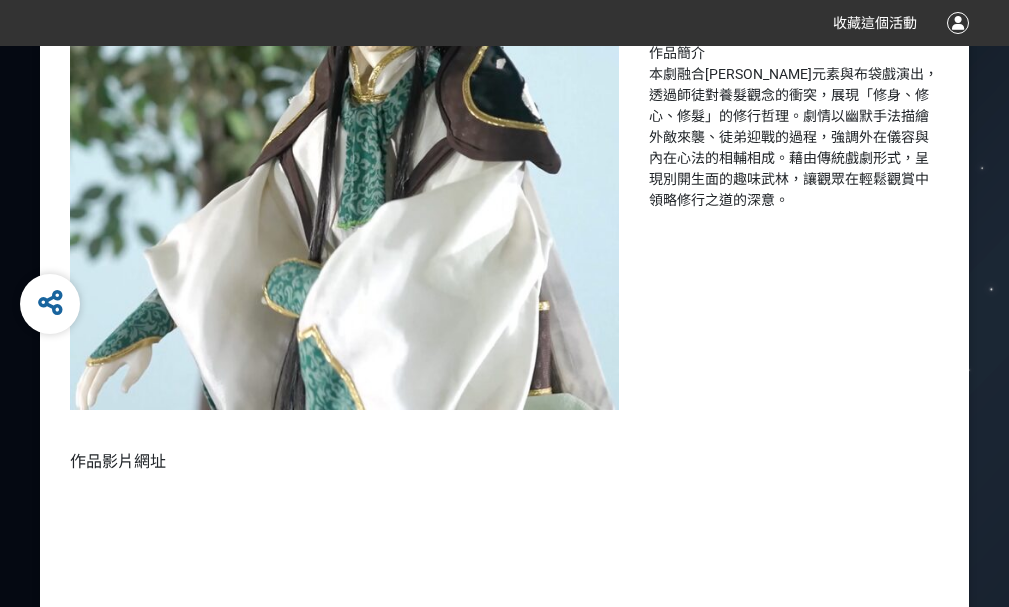 scroll, scrollTop: 800, scrollLeft: 0, axis: vertical 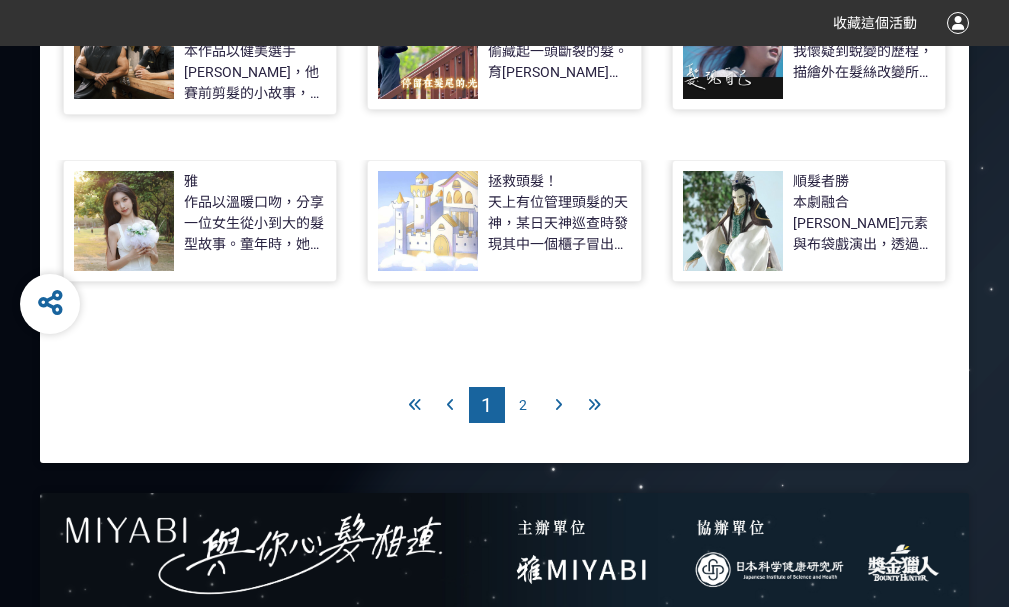 click at bounding box center (428, 221) 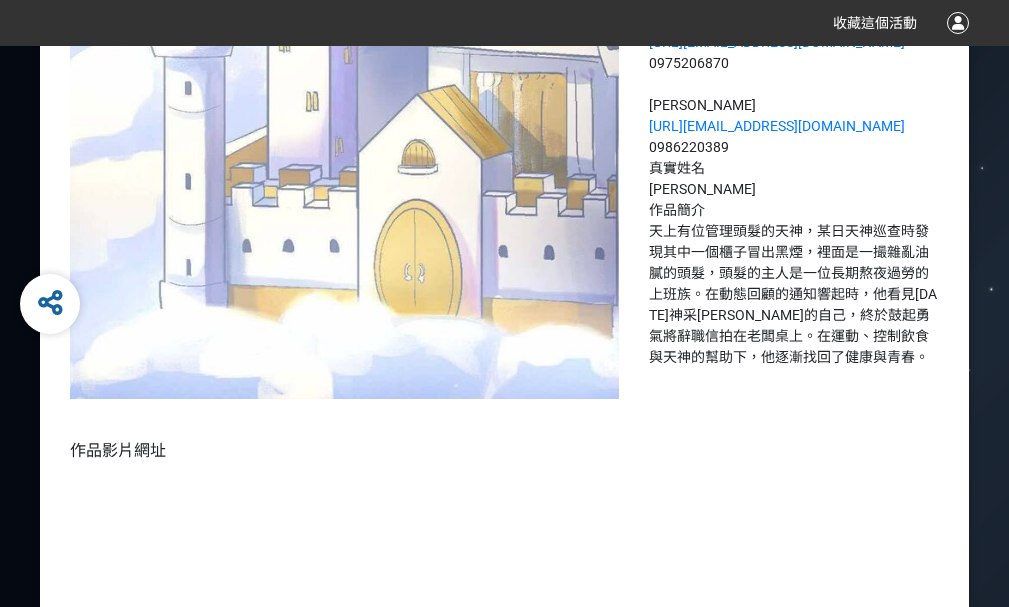scroll, scrollTop: 700, scrollLeft: 0, axis: vertical 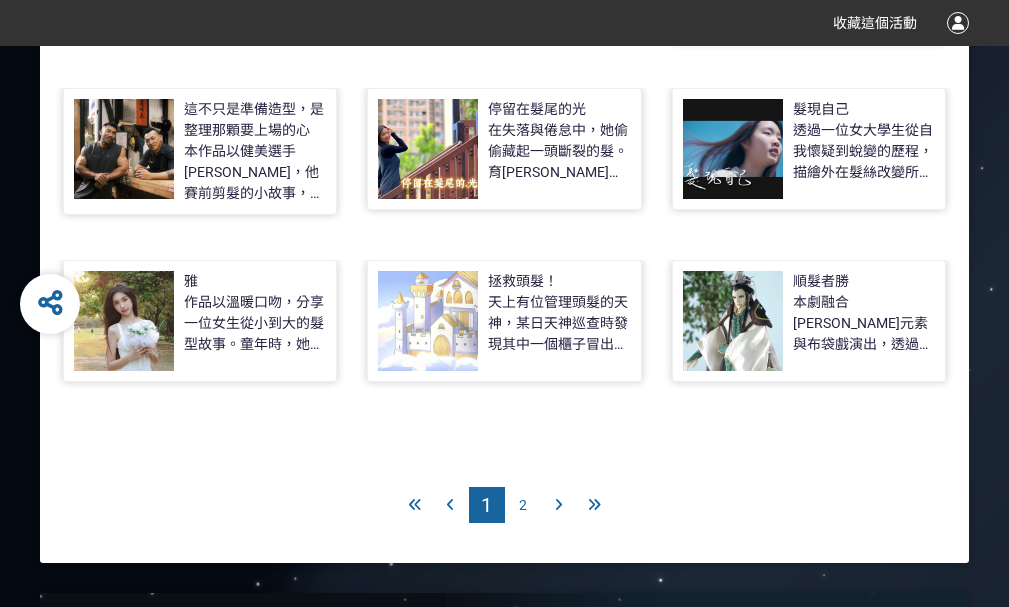 click on "2" at bounding box center [523, 505] 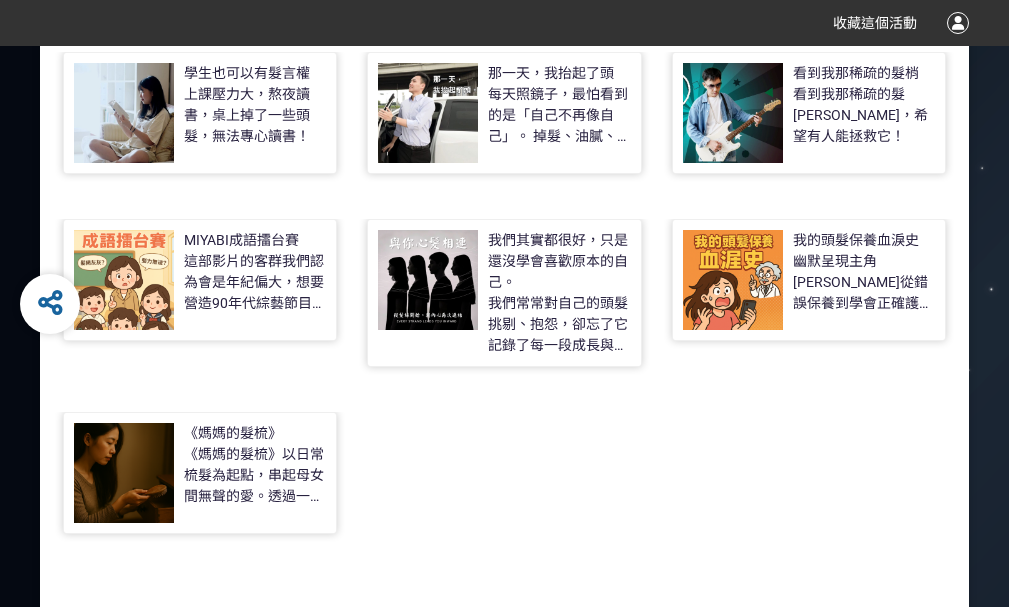 scroll, scrollTop: 600, scrollLeft: 0, axis: vertical 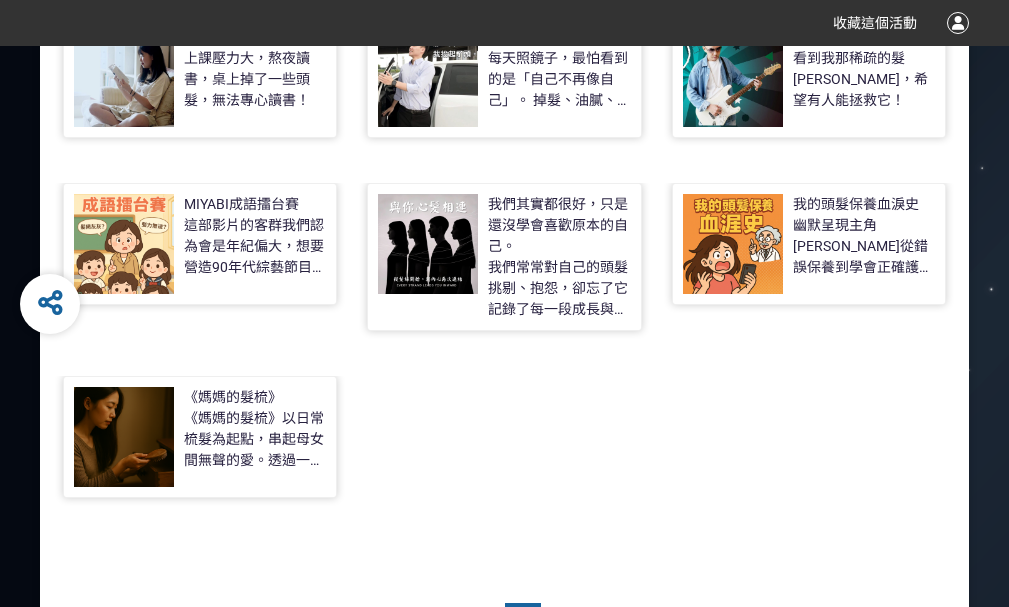 click at bounding box center [124, 437] 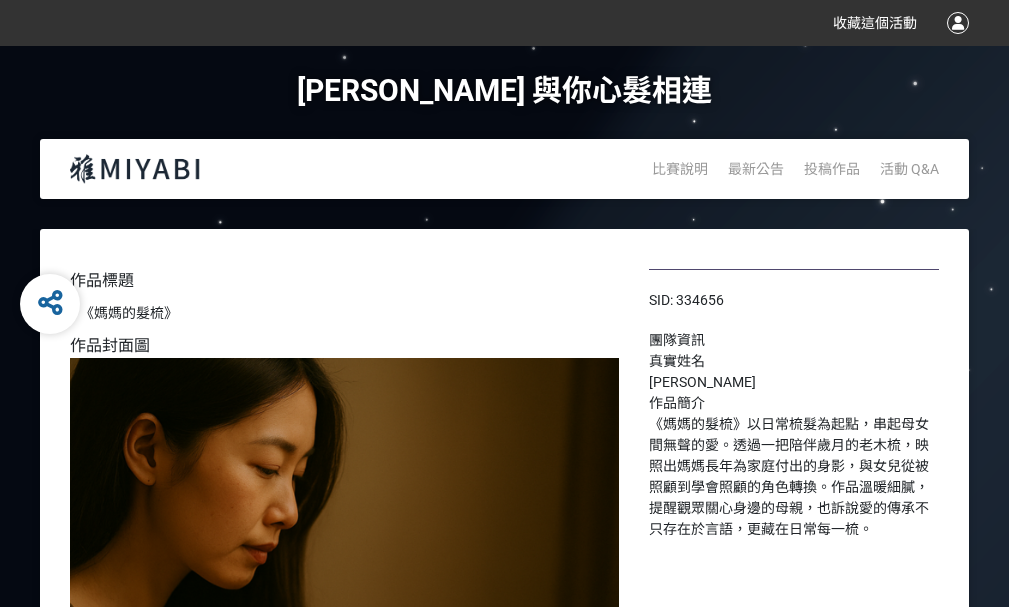 scroll, scrollTop: 0, scrollLeft: 0, axis: both 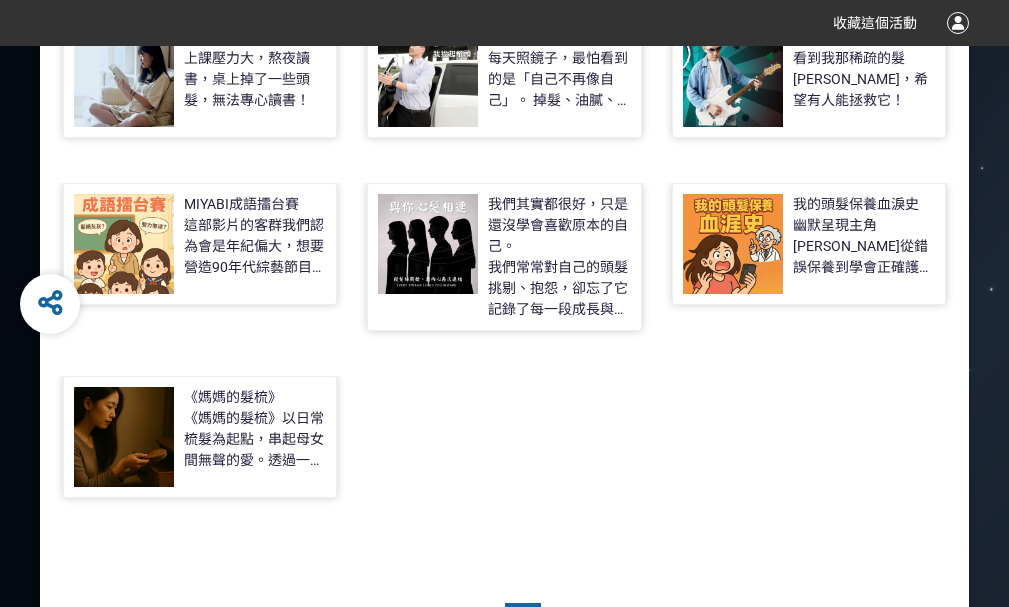 click at bounding box center (124, 244) 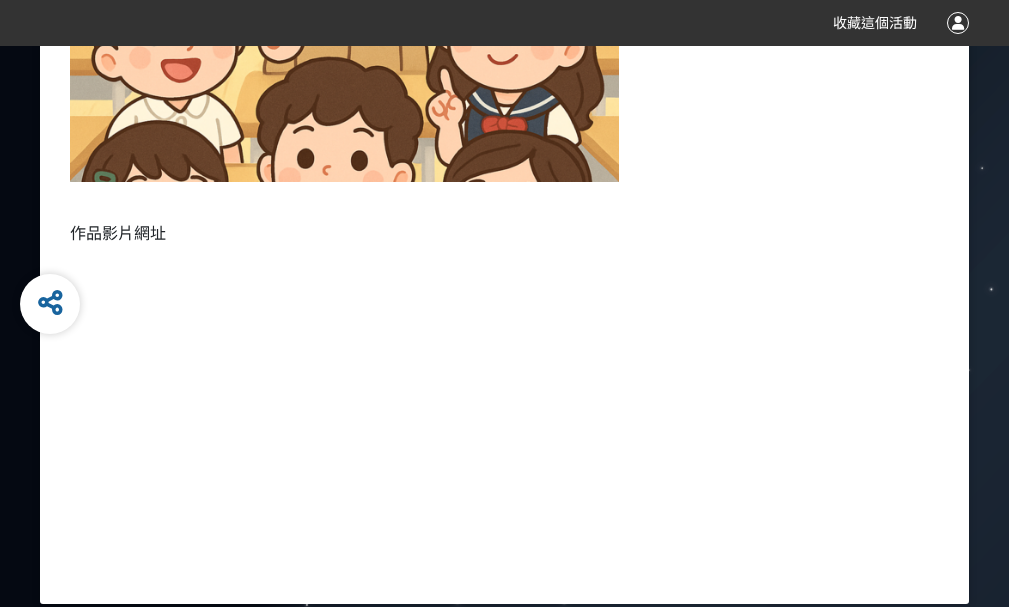 scroll, scrollTop: 901, scrollLeft: 0, axis: vertical 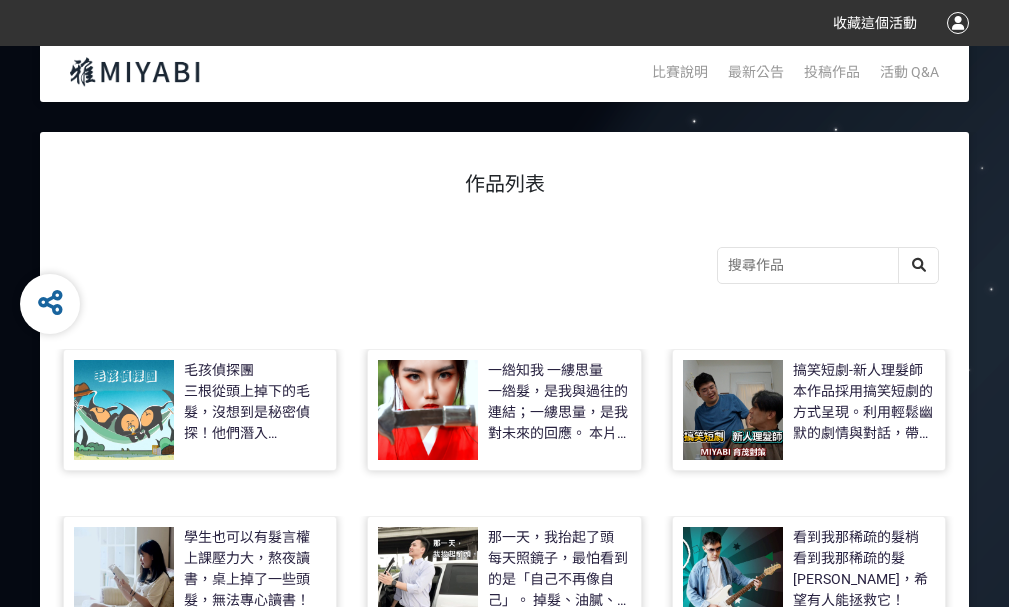 click at bounding box center [428, 410] 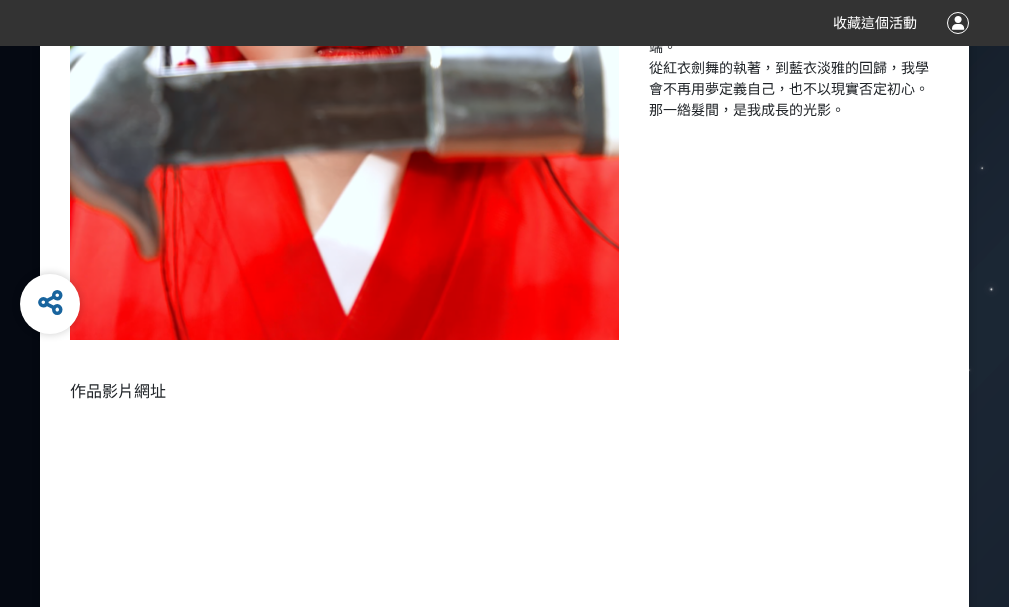 scroll, scrollTop: 800, scrollLeft: 0, axis: vertical 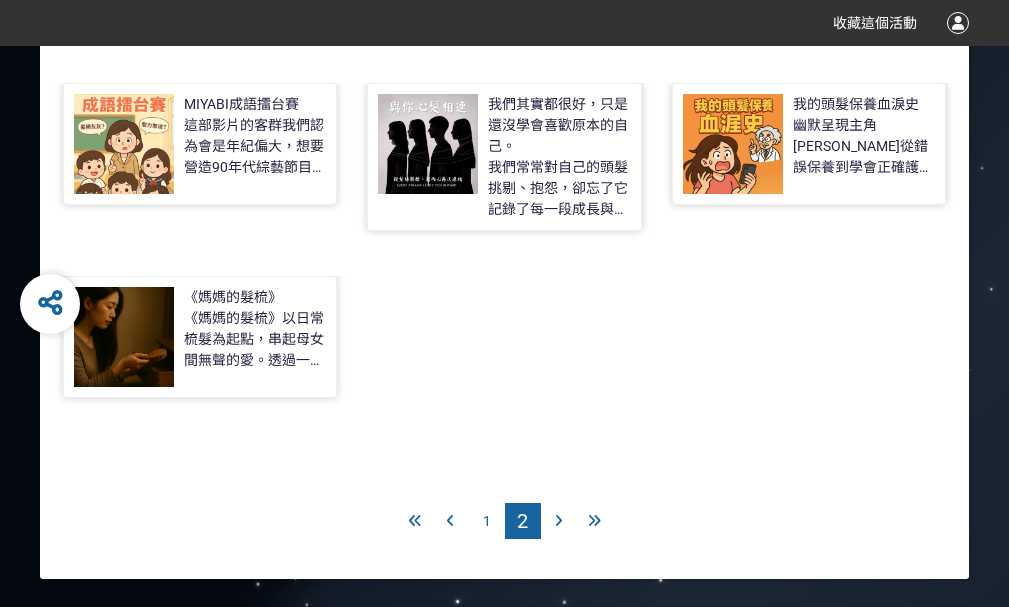 click on "1" at bounding box center [487, 521] 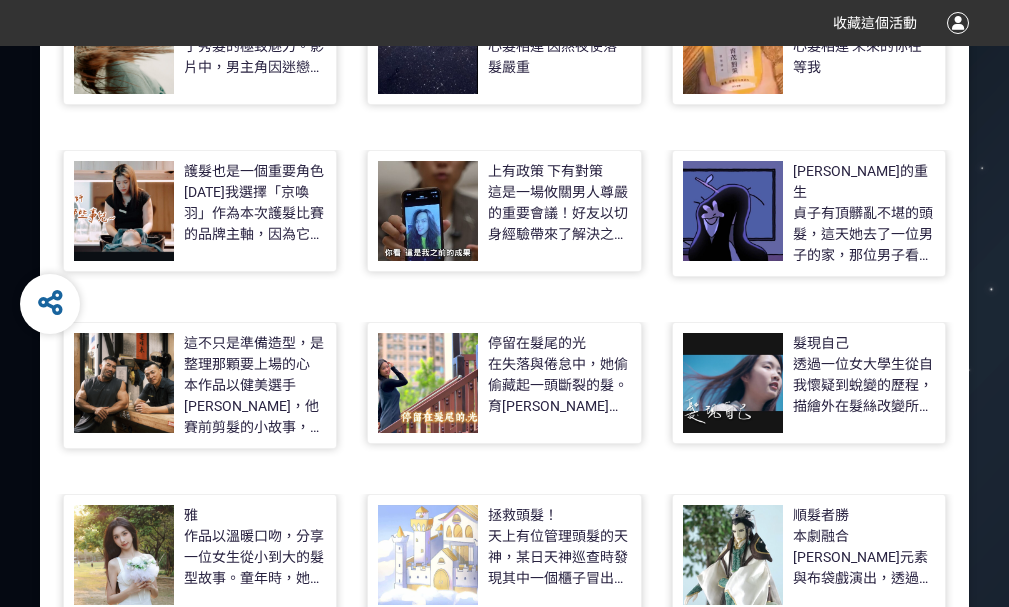 scroll, scrollTop: 700, scrollLeft: 0, axis: vertical 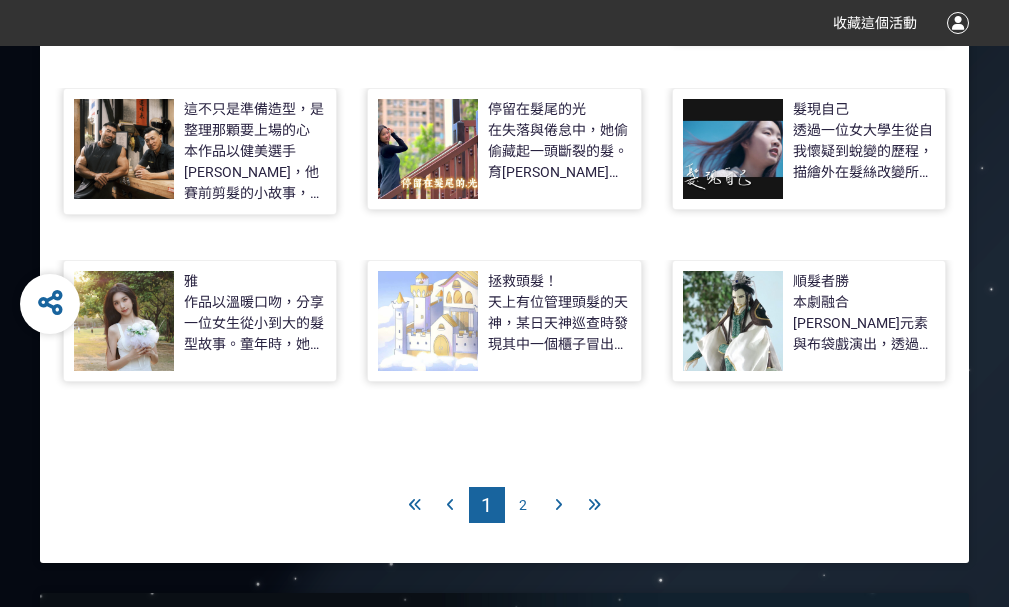 click at bounding box center (124, 321) 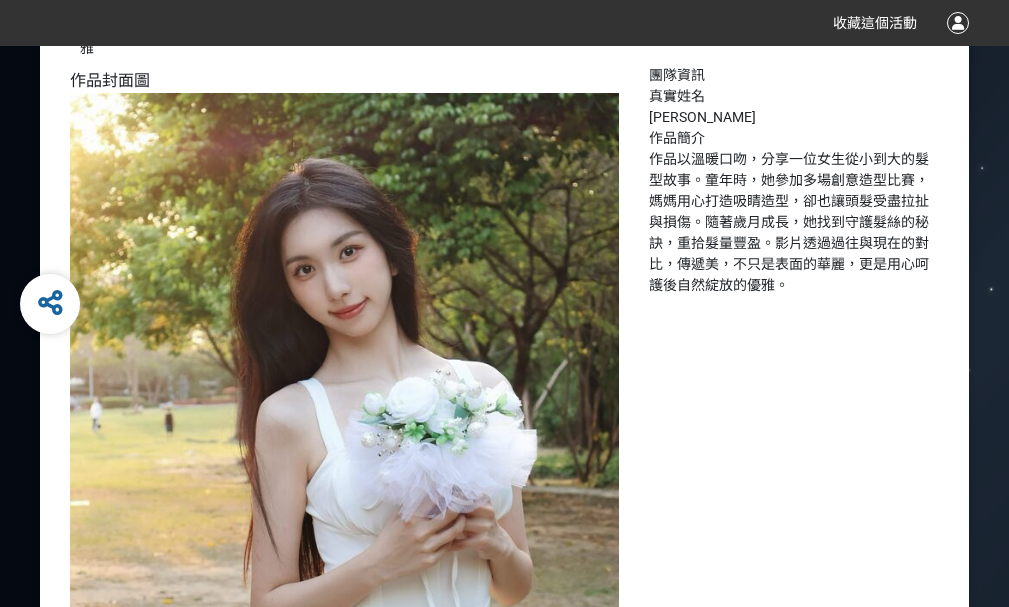 scroll, scrollTop: 0, scrollLeft: 0, axis: both 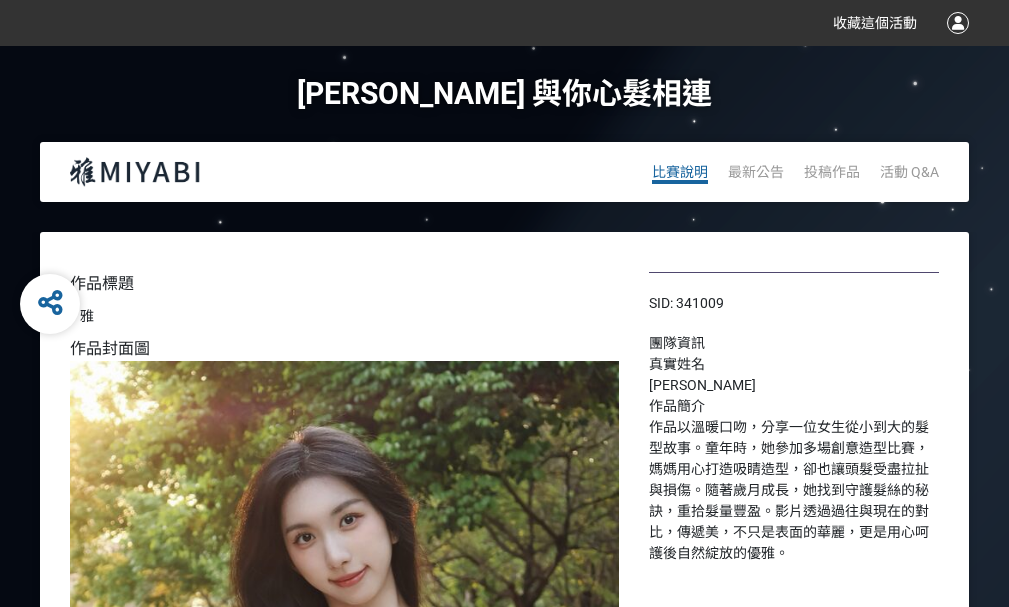 click on "比賽說明" at bounding box center (680, 172) 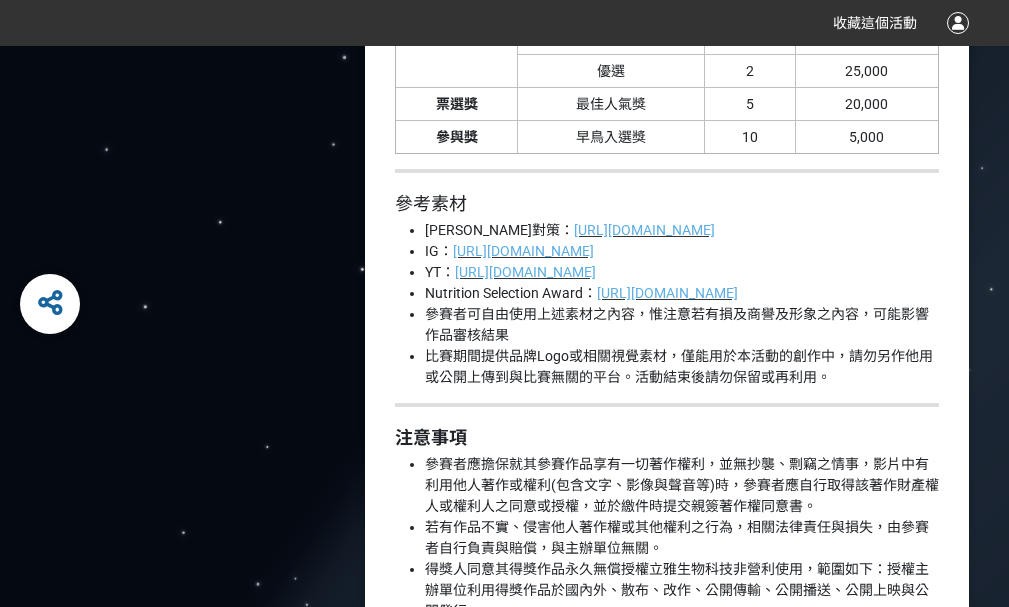 scroll, scrollTop: 2100, scrollLeft: 0, axis: vertical 